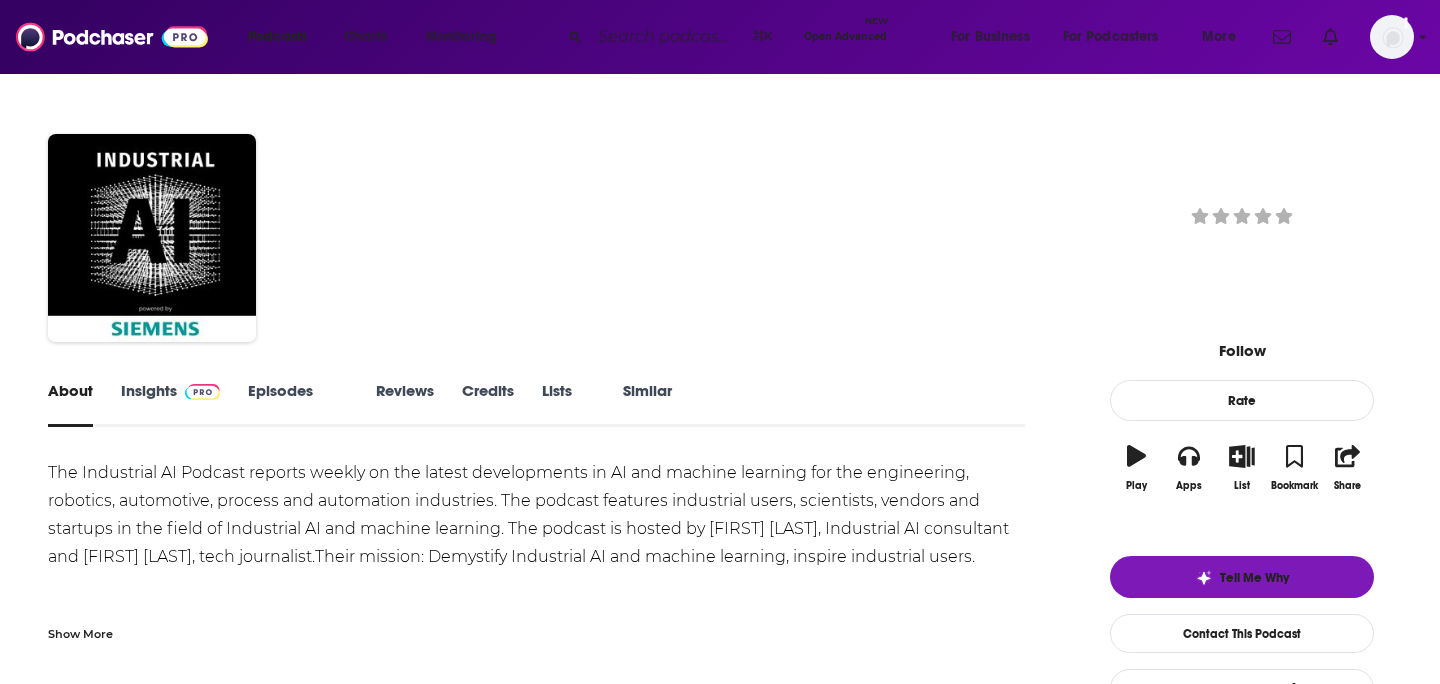 scroll, scrollTop: 0, scrollLeft: 0, axis: both 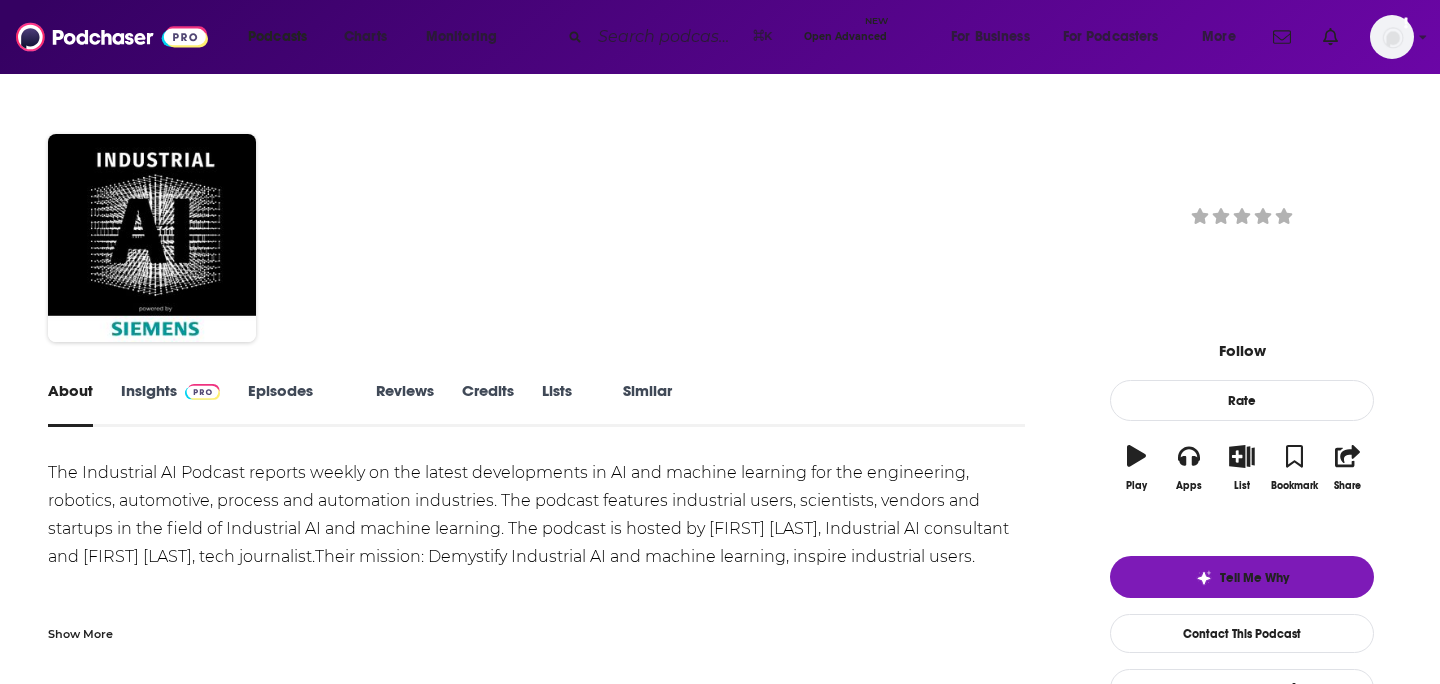 click at bounding box center (667, 37) 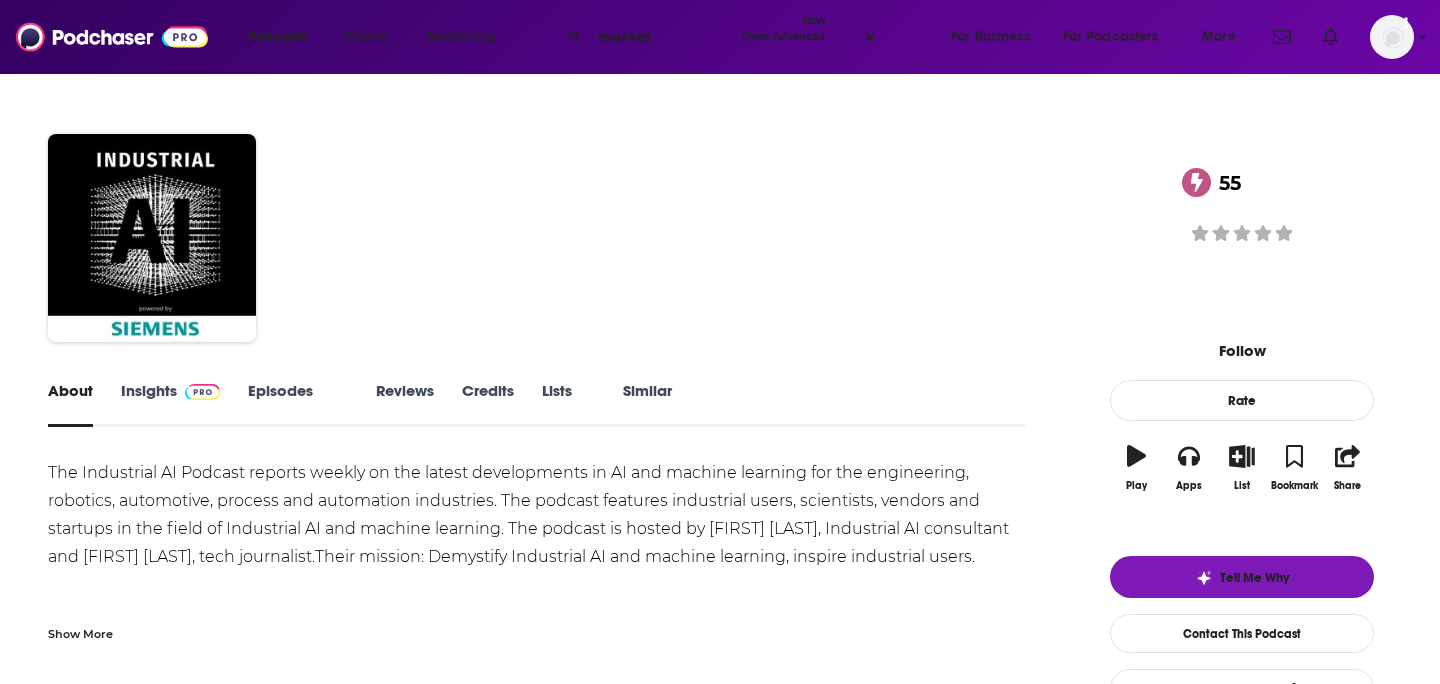 type on "marketi" 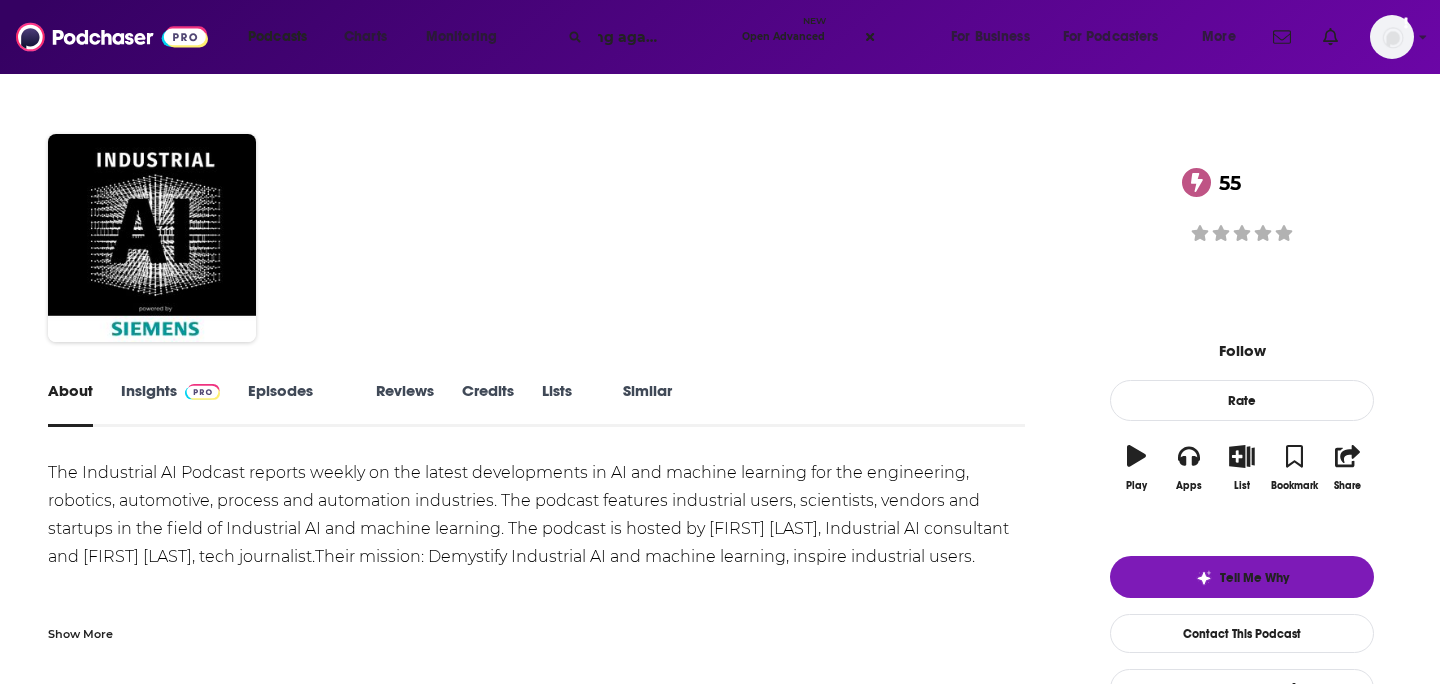 scroll, scrollTop: 0, scrollLeft: 84, axis: horizontal 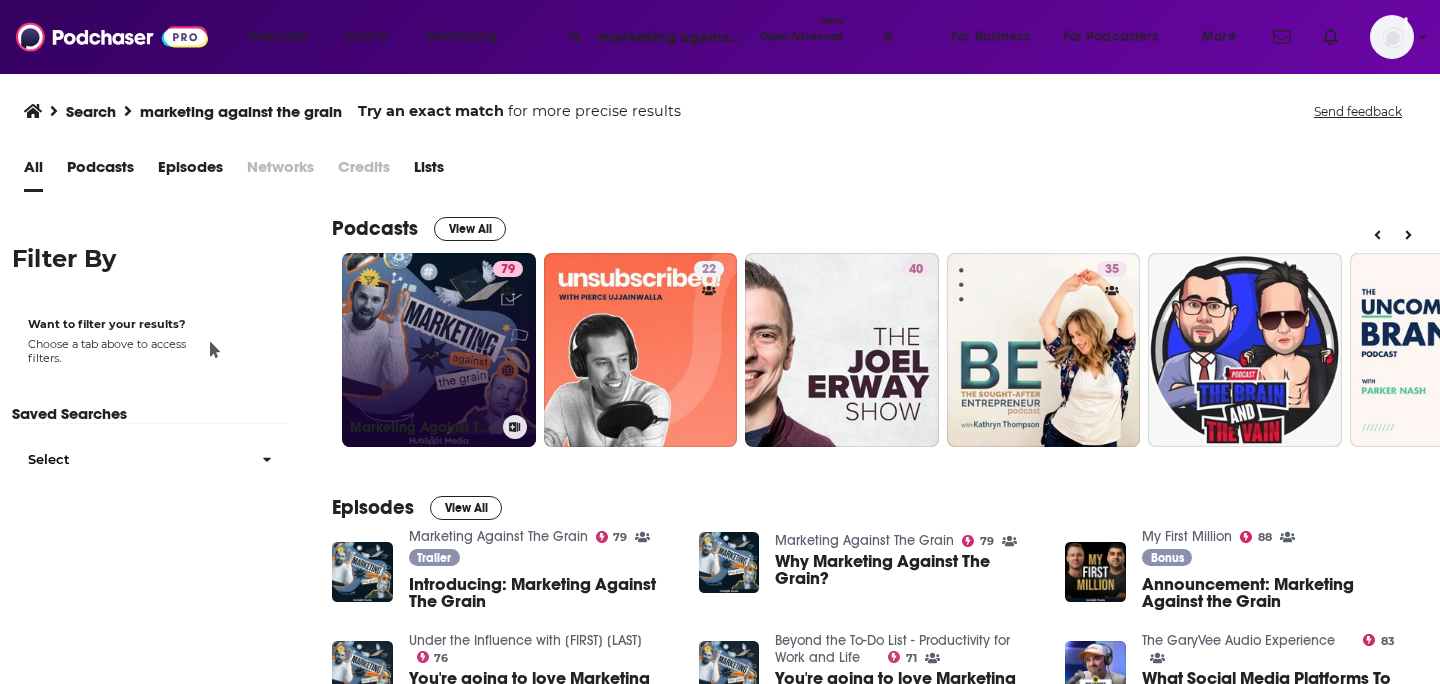 click on "79 Marketing Against The Grain" at bounding box center (439, 350) 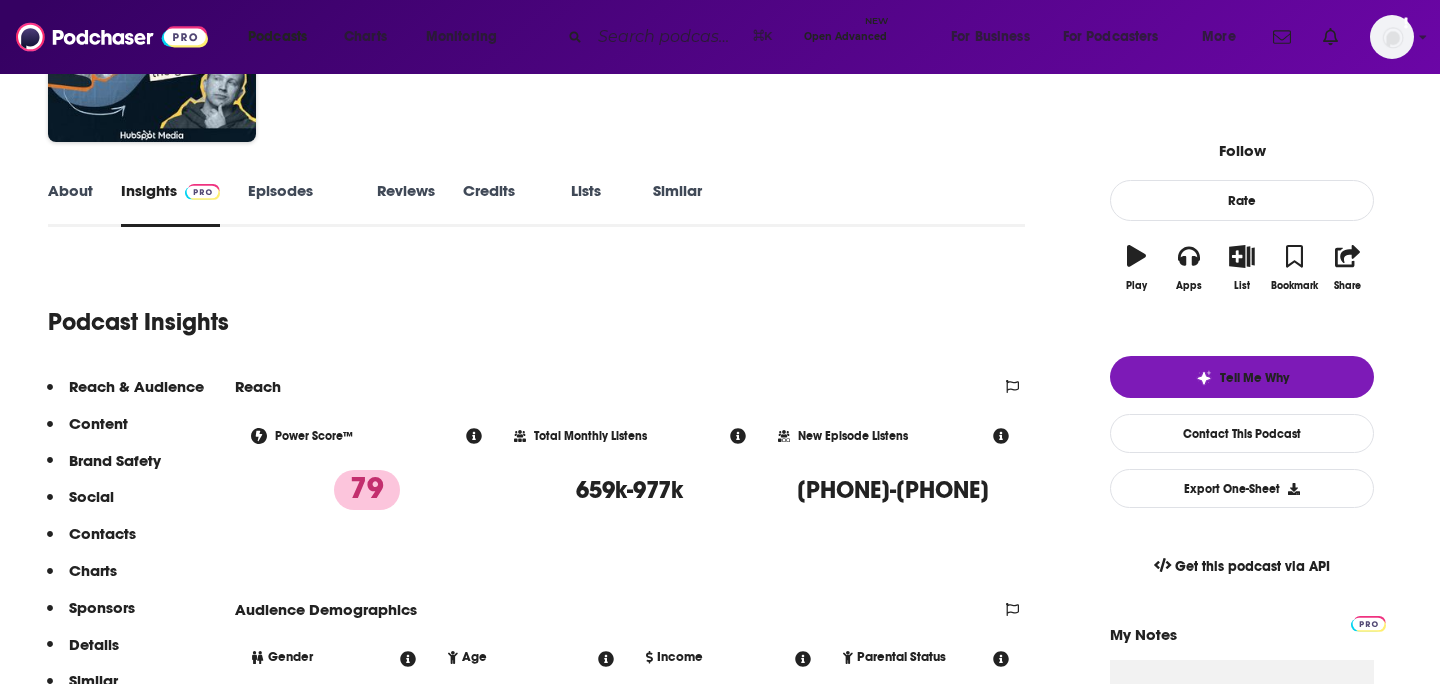 scroll, scrollTop: 257, scrollLeft: 0, axis: vertical 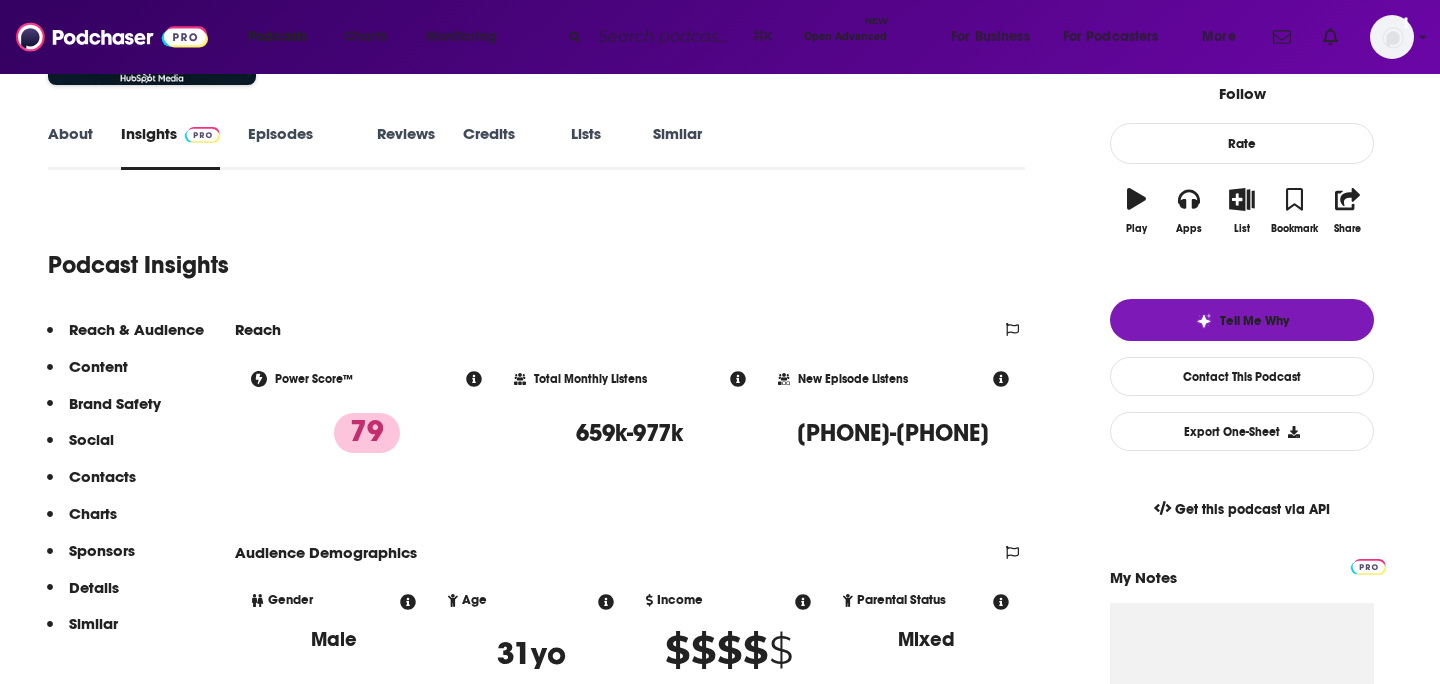 click on "About" at bounding box center (70, 147) 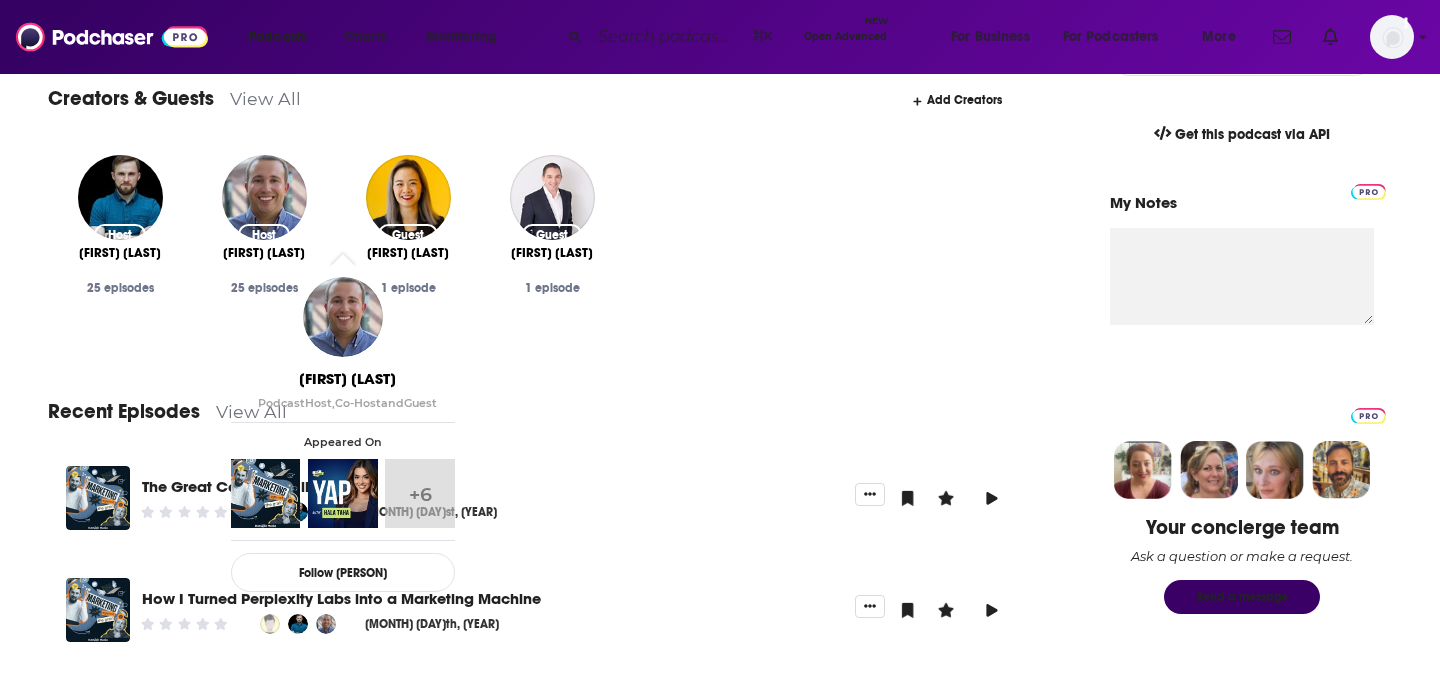 scroll, scrollTop: 298, scrollLeft: 0, axis: vertical 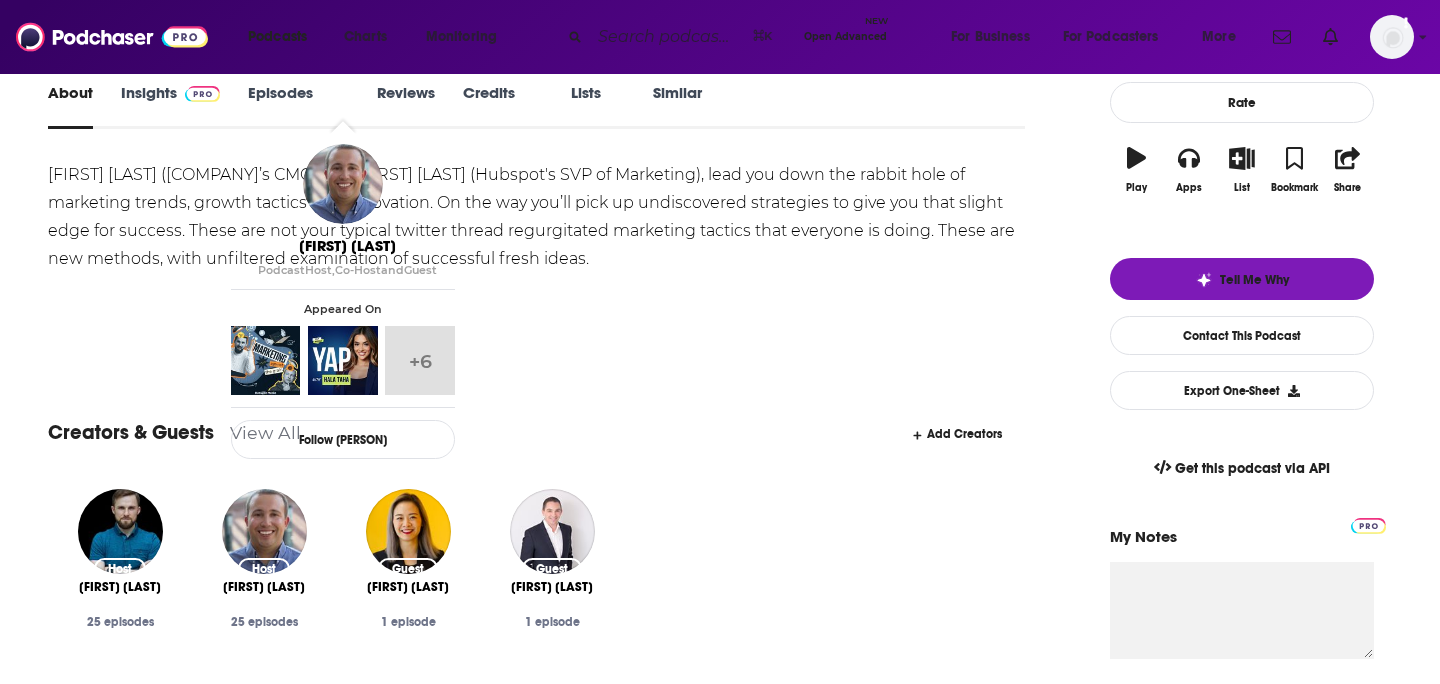 click on "Insights" at bounding box center (170, 106) 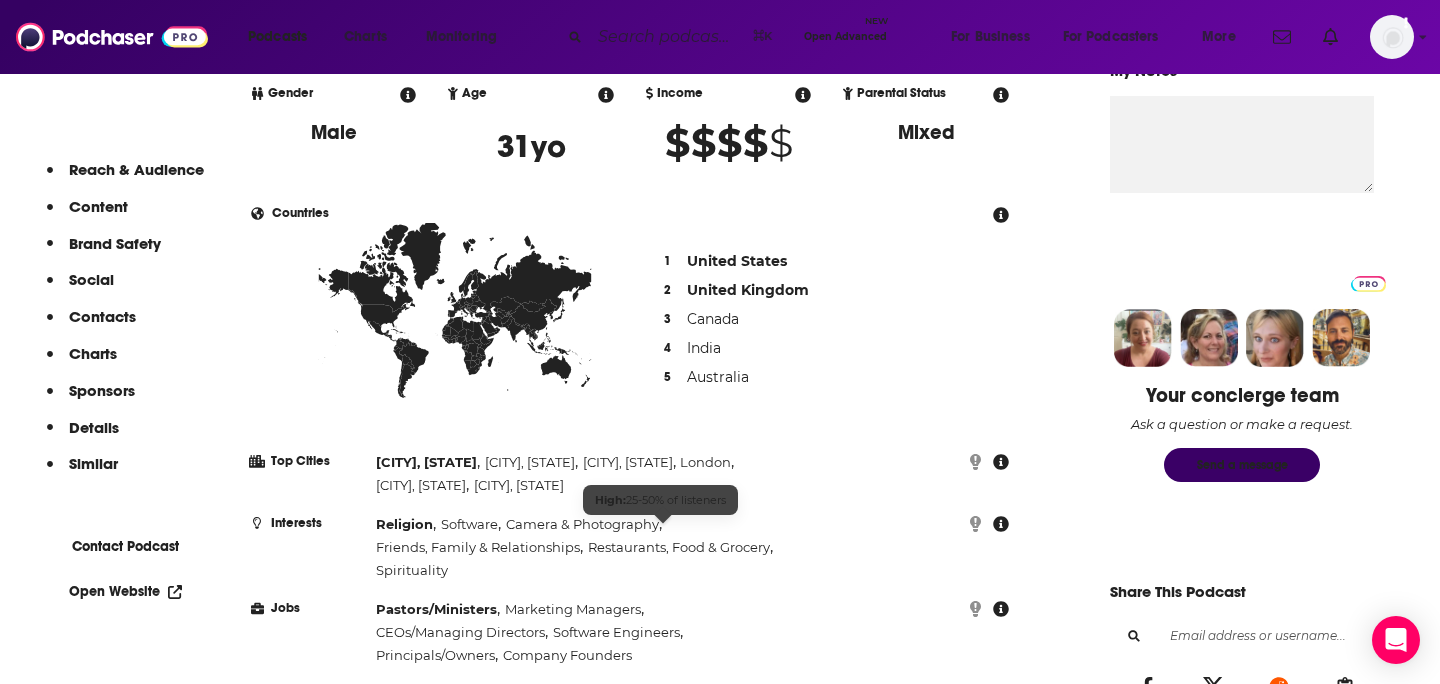 scroll, scrollTop: 741, scrollLeft: 0, axis: vertical 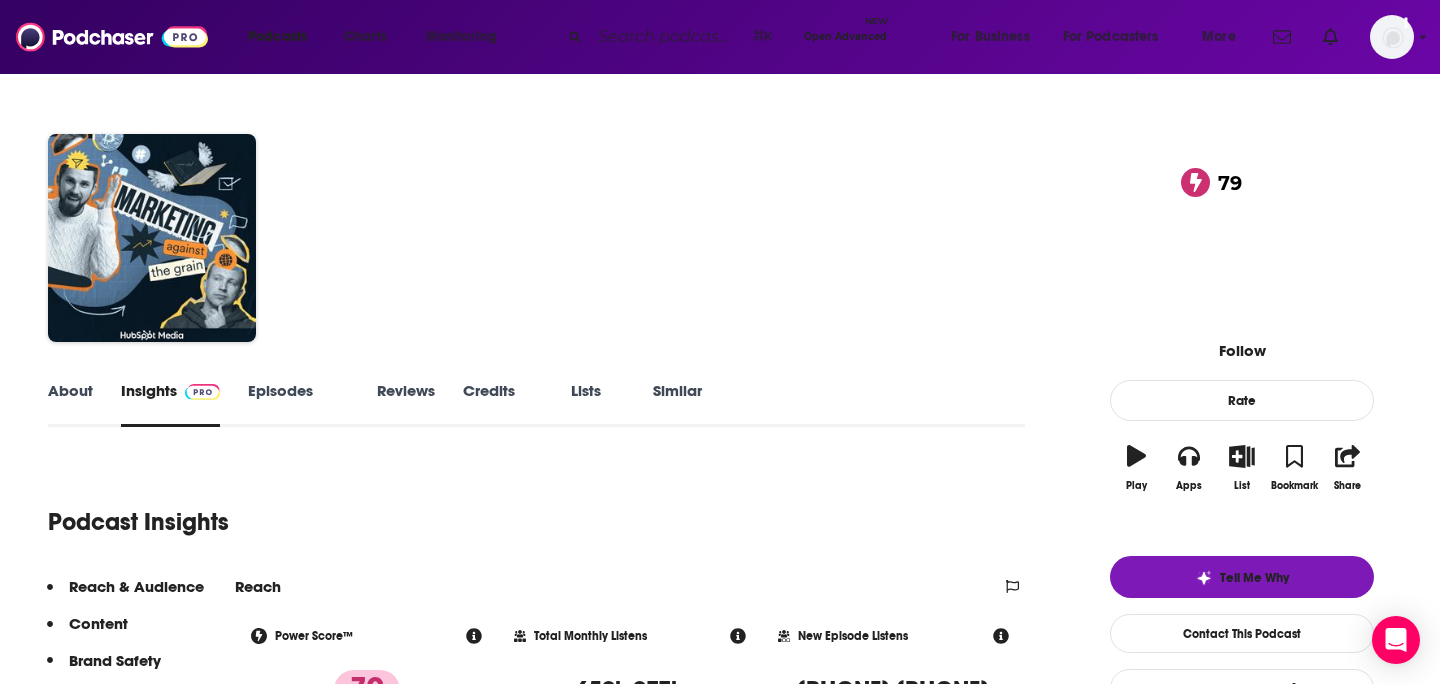 click on "About" at bounding box center [70, 404] 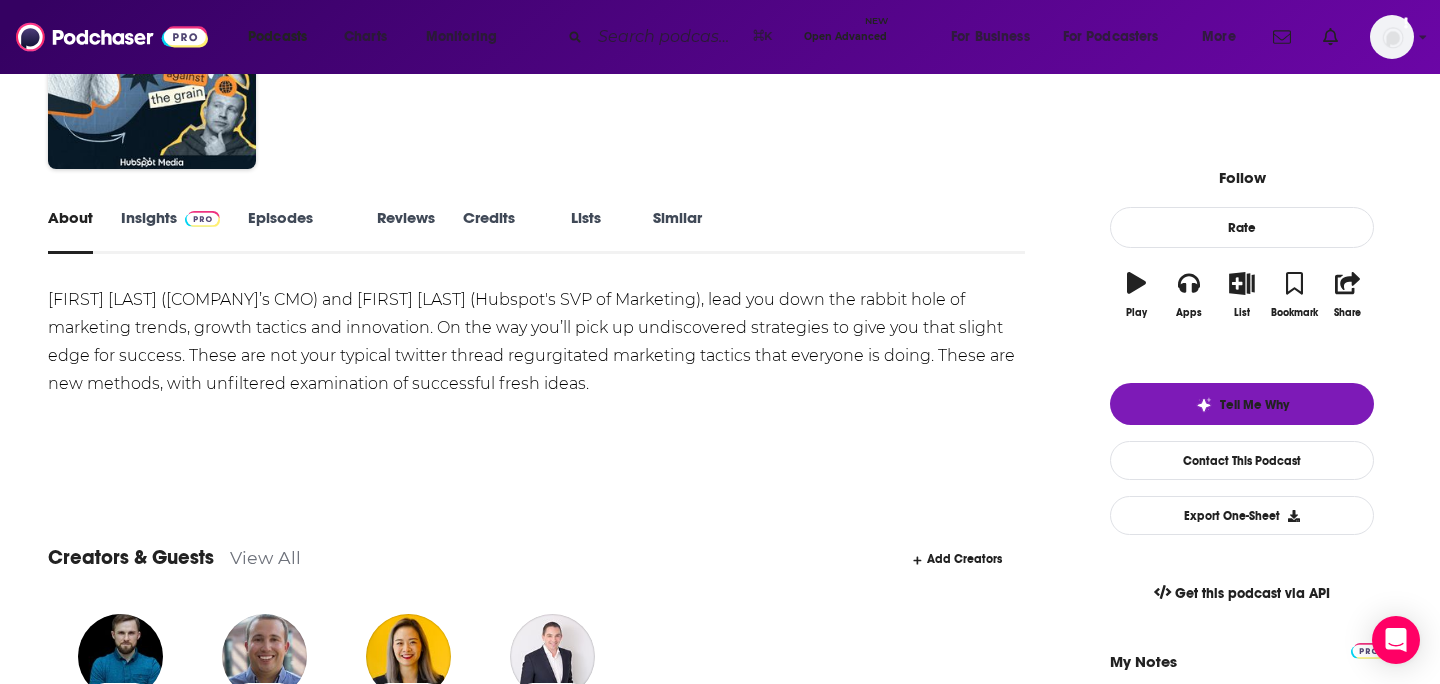 scroll, scrollTop: 175, scrollLeft: 0, axis: vertical 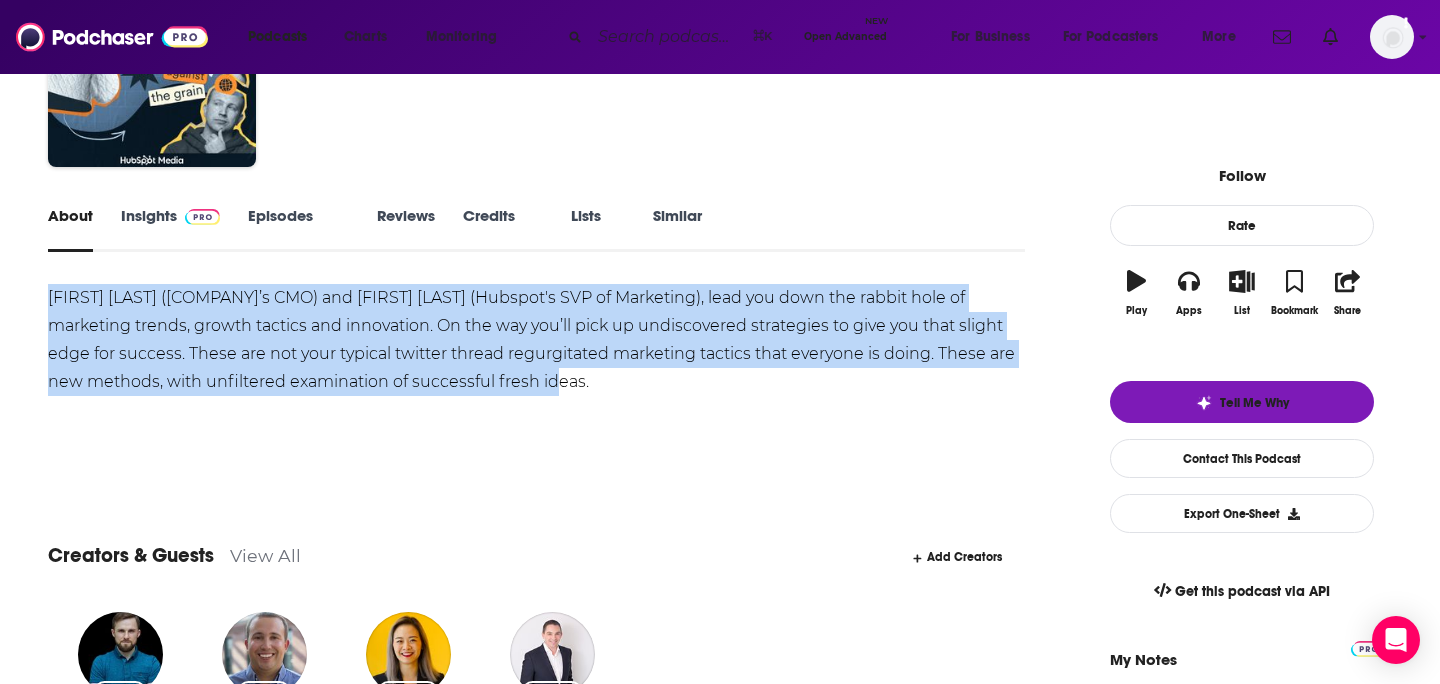 drag, startPoint x: 440, startPoint y: 413, endPoint x: 114, endPoint y: 288, distance: 349.14325 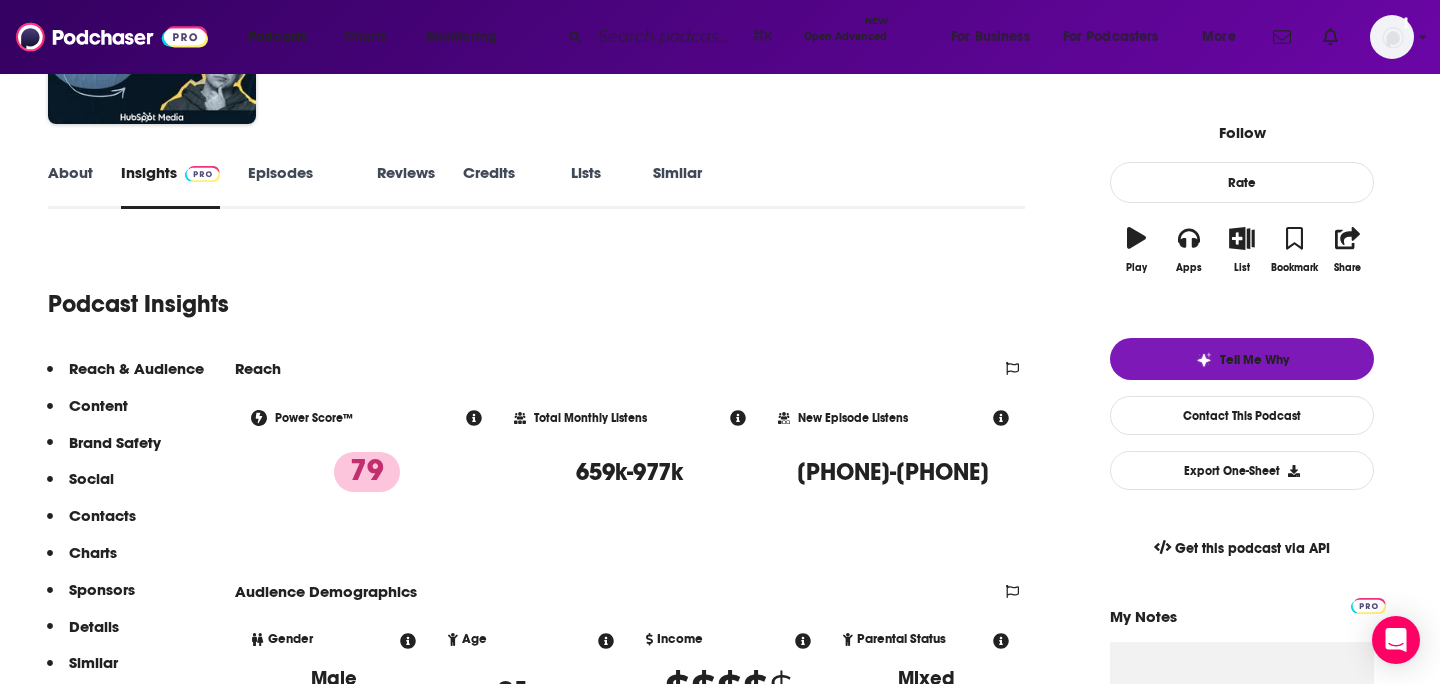 scroll, scrollTop: 0, scrollLeft: 0, axis: both 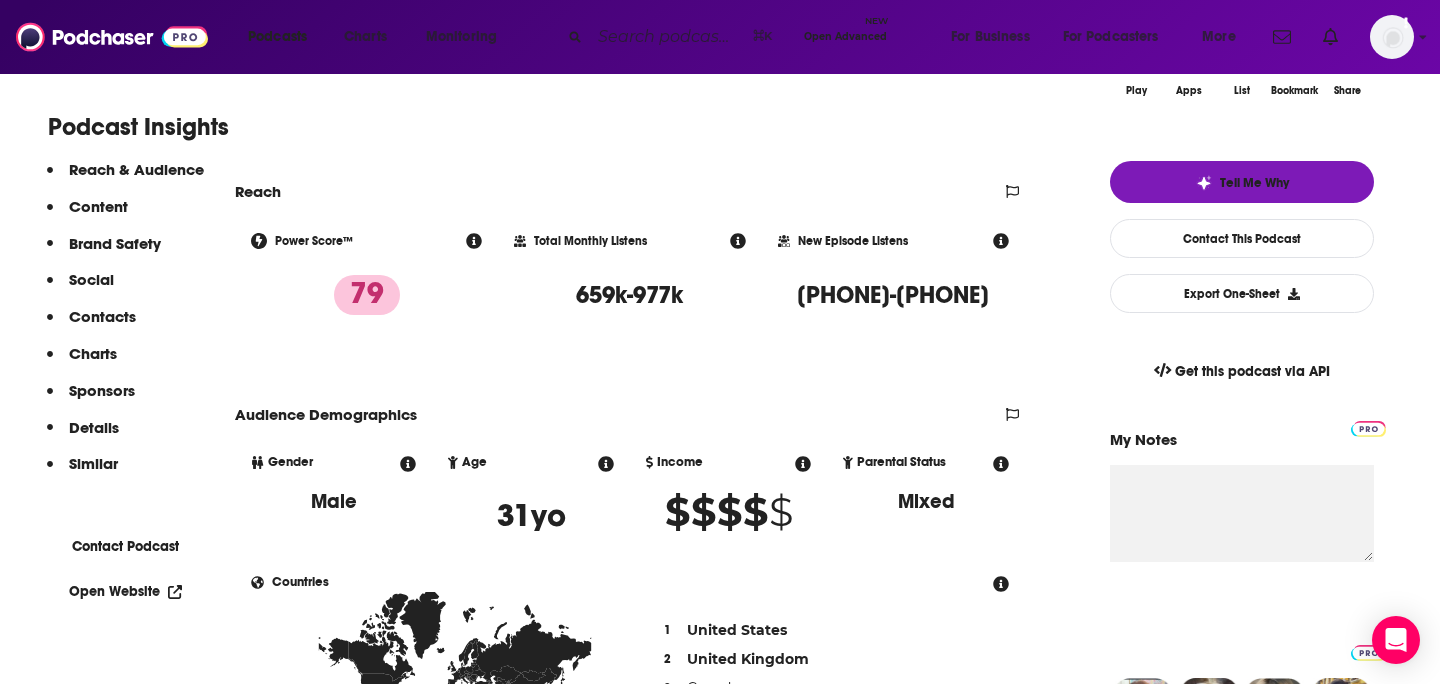click on "Details" at bounding box center [98, 206] 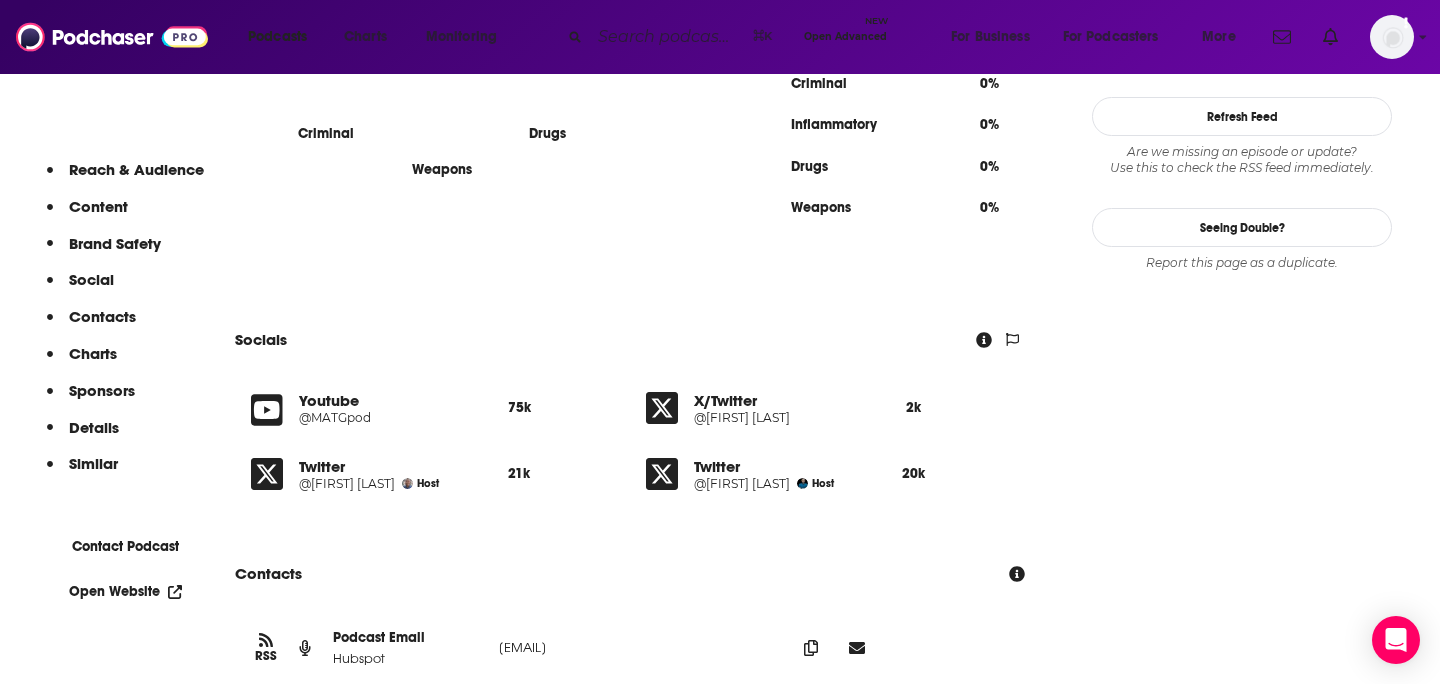 scroll, scrollTop: 1938, scrollLeft: 0, axis: vertical 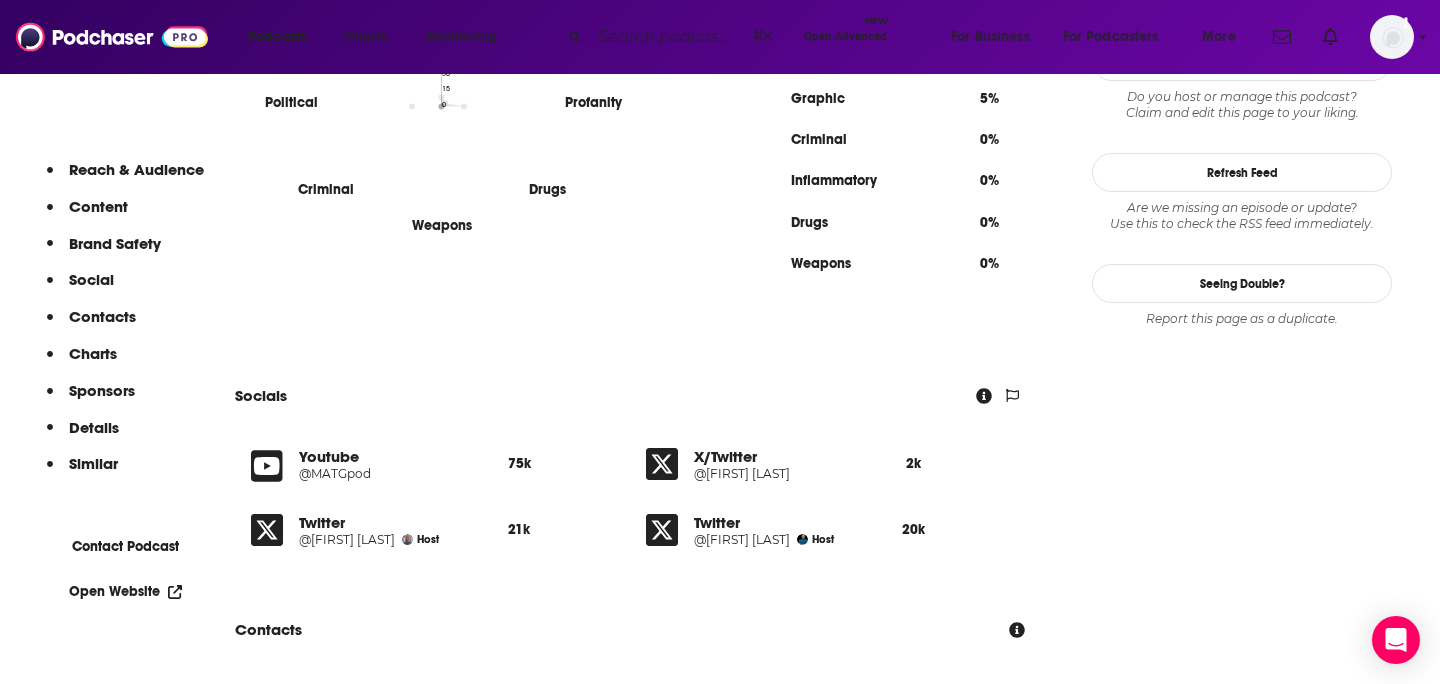 click on "Youtube @MATGpod 75k" at bounding box center [432, 464] 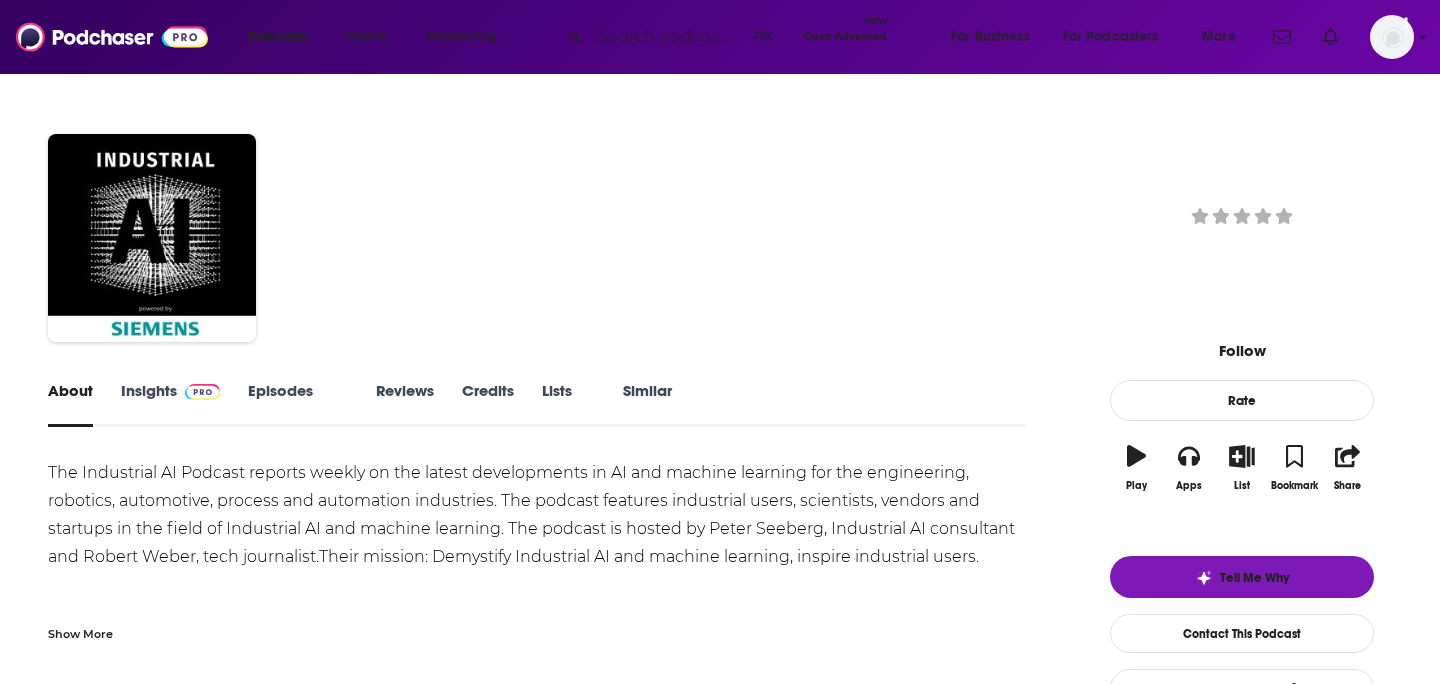 scroll, scrollTop: 0, scrollLeft: 0, axis: both 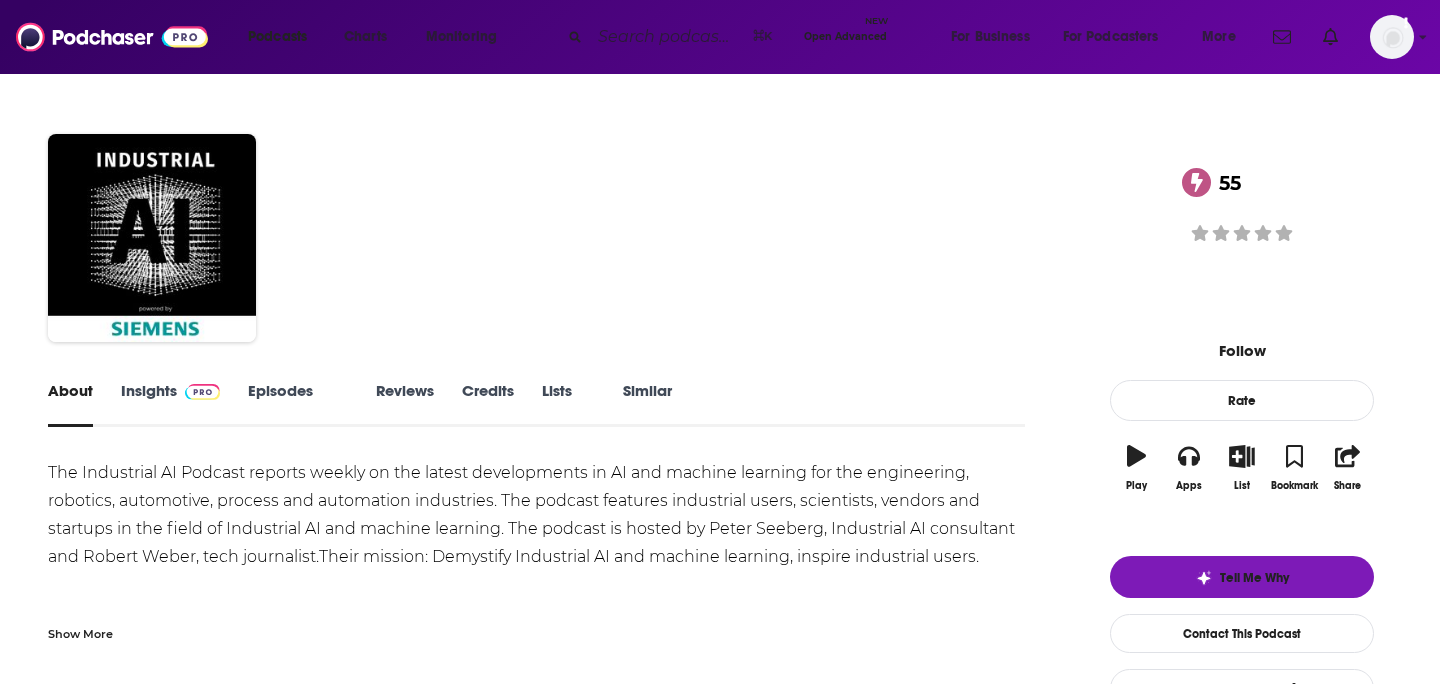 click at bounding box center [667, 37] 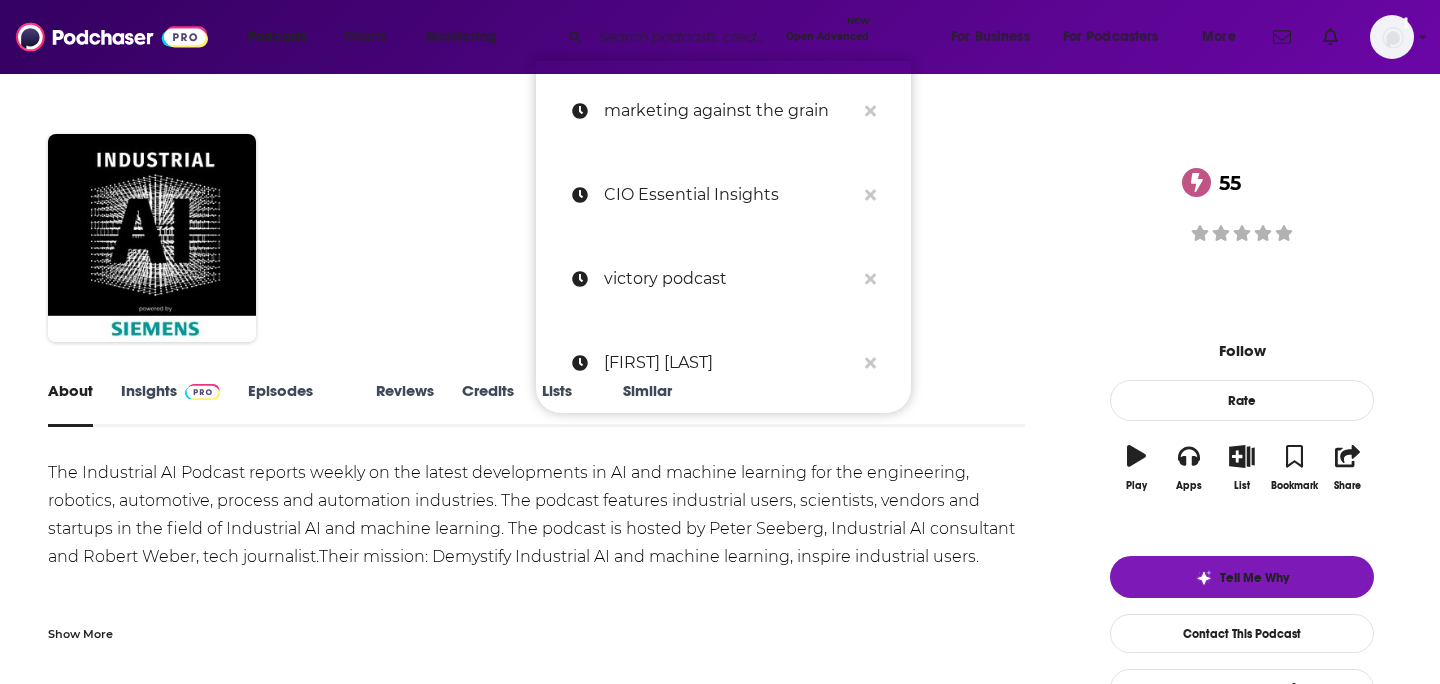 click on "marketing against the grain" at bounding box center (729, 111) 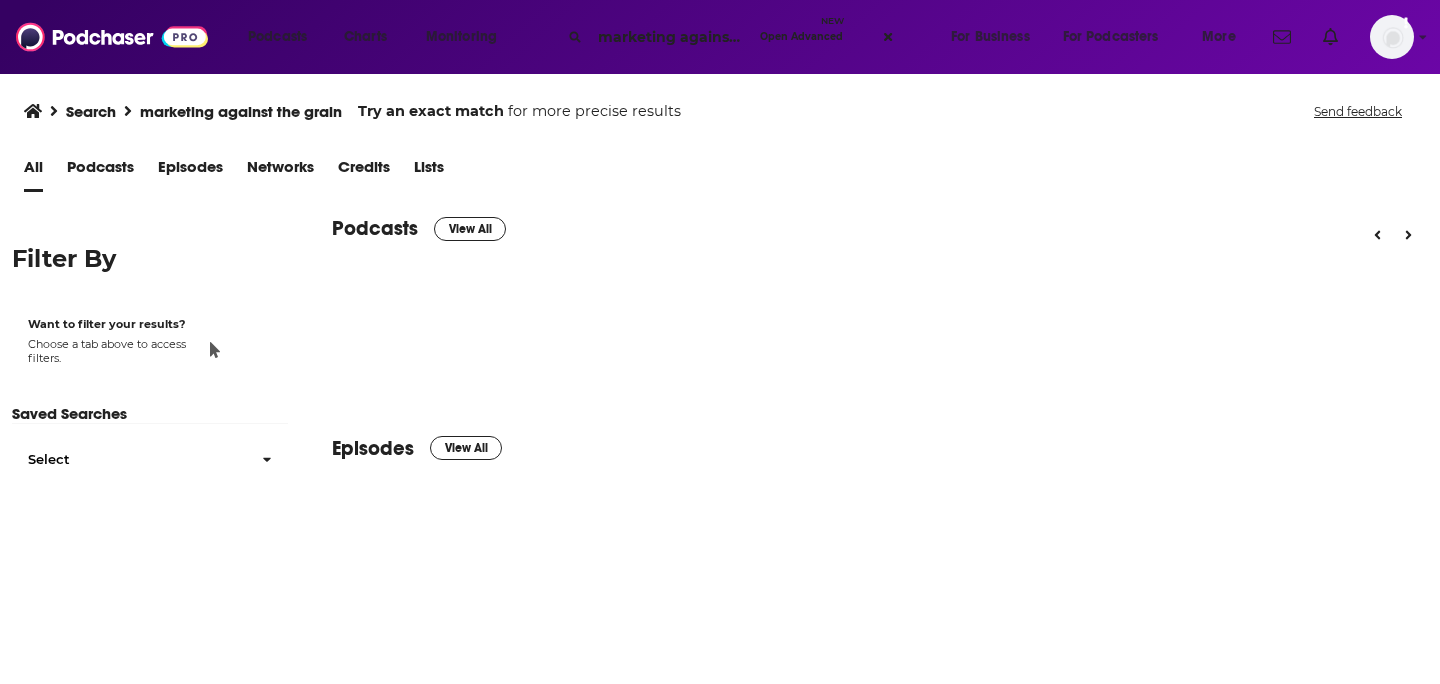 click at bounding box center [509, 304] 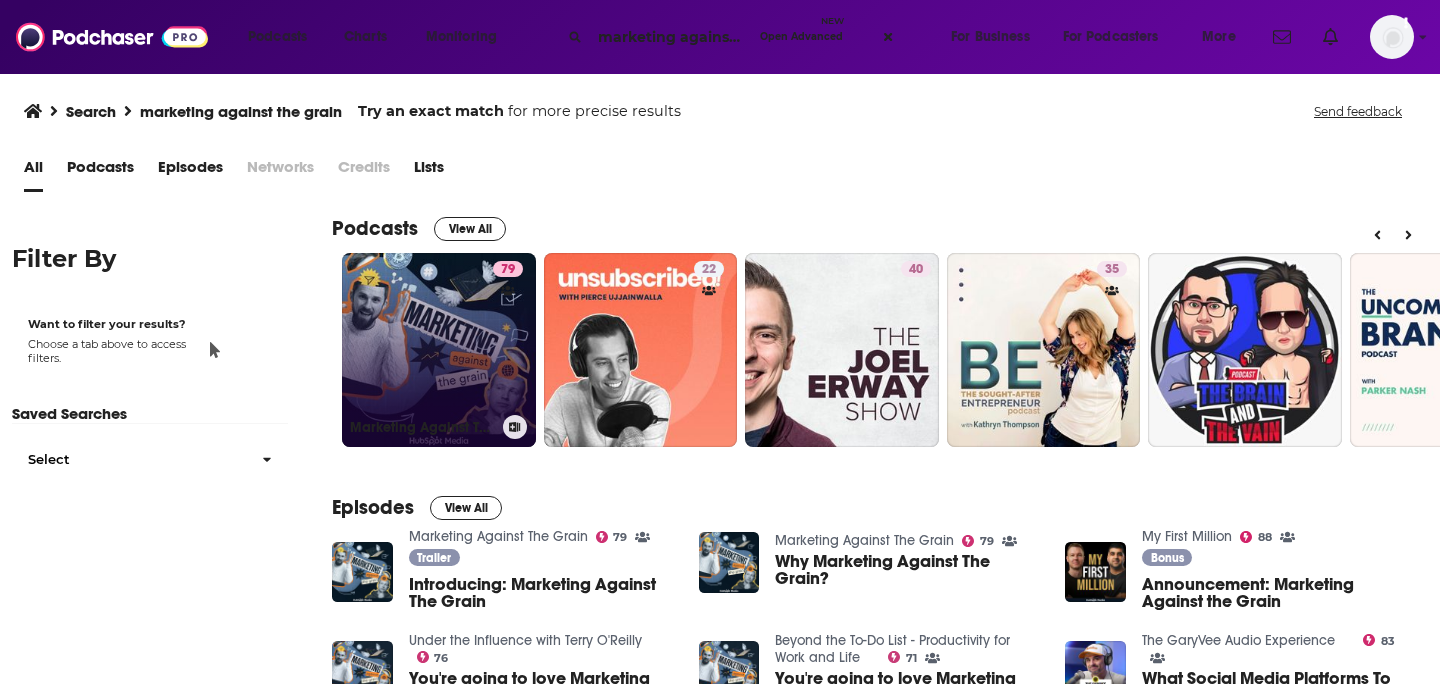 click on "79 Marketing Against The Grain" at bounding box center (439, 350) 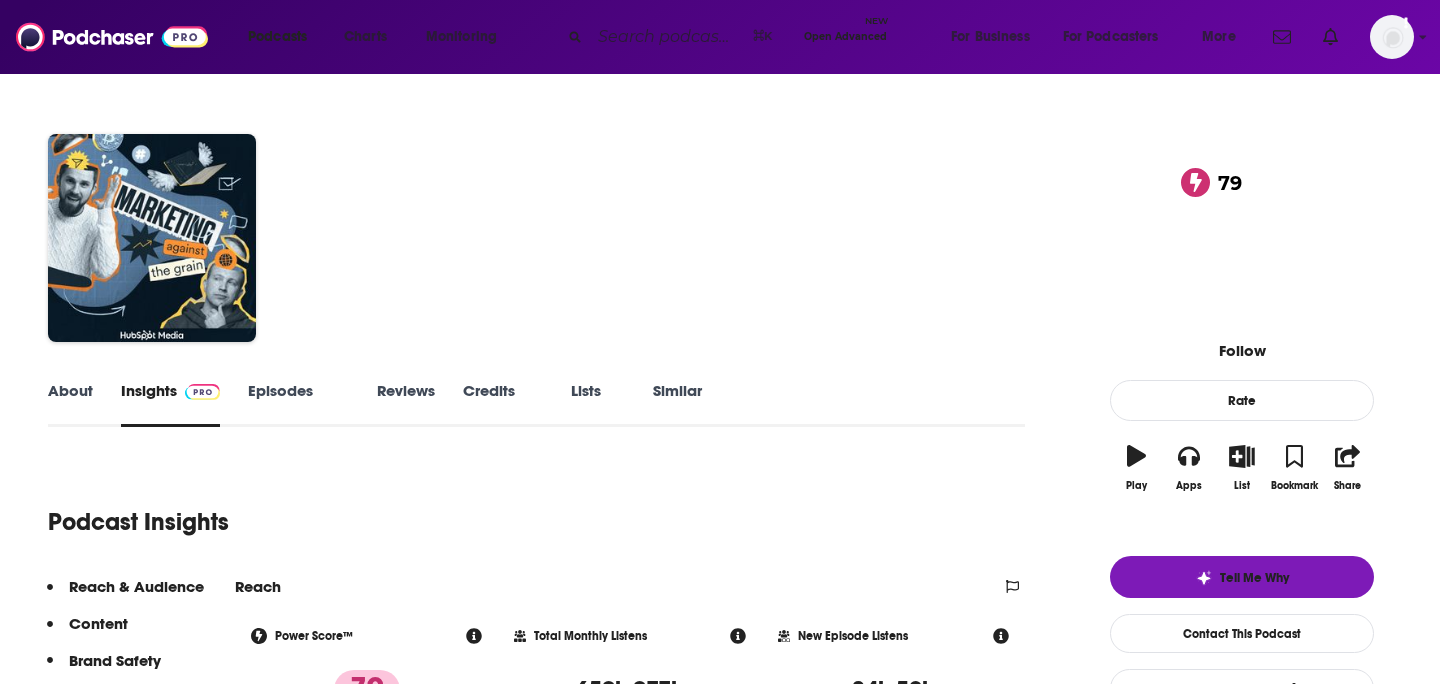 click on "Episodes 348" at bounding box center [298, 404] 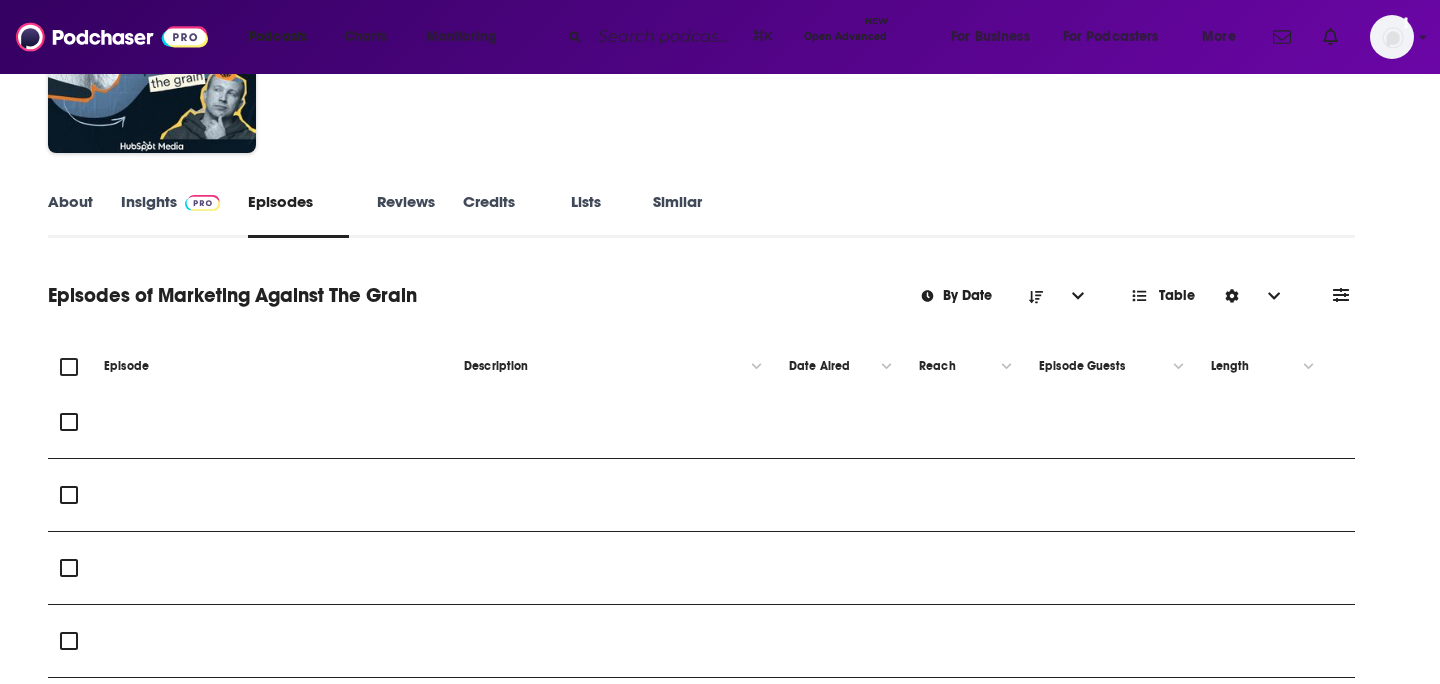 scroll, scrollTop: 260, scrollLeft: 0, axis: vertical 